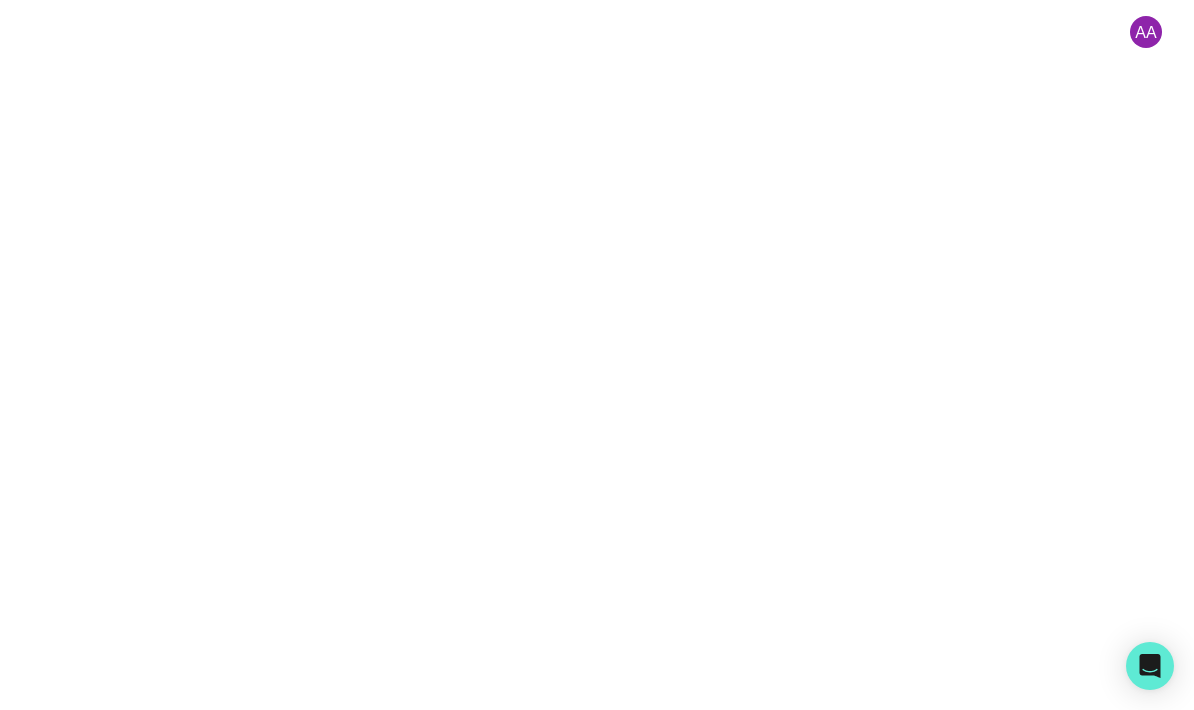 scroll, scrollTop: 0, scrollLeft: 0, axis: both 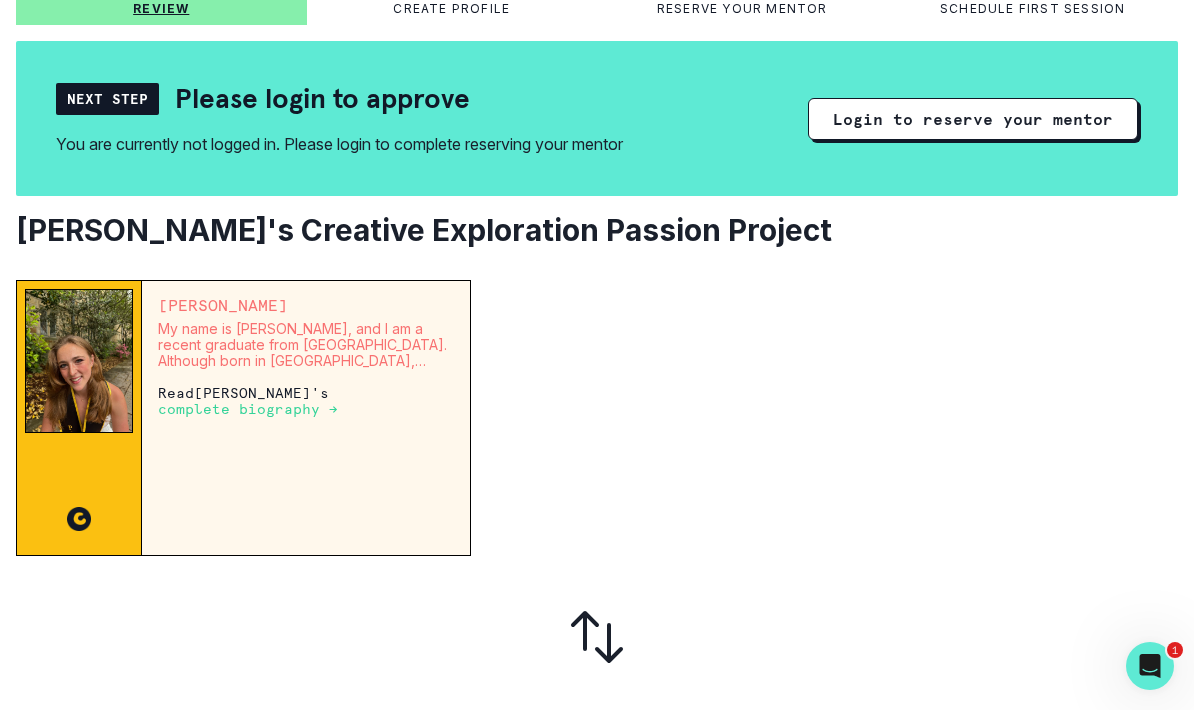 click on "complete biography →" at bounding box center (248, 409) 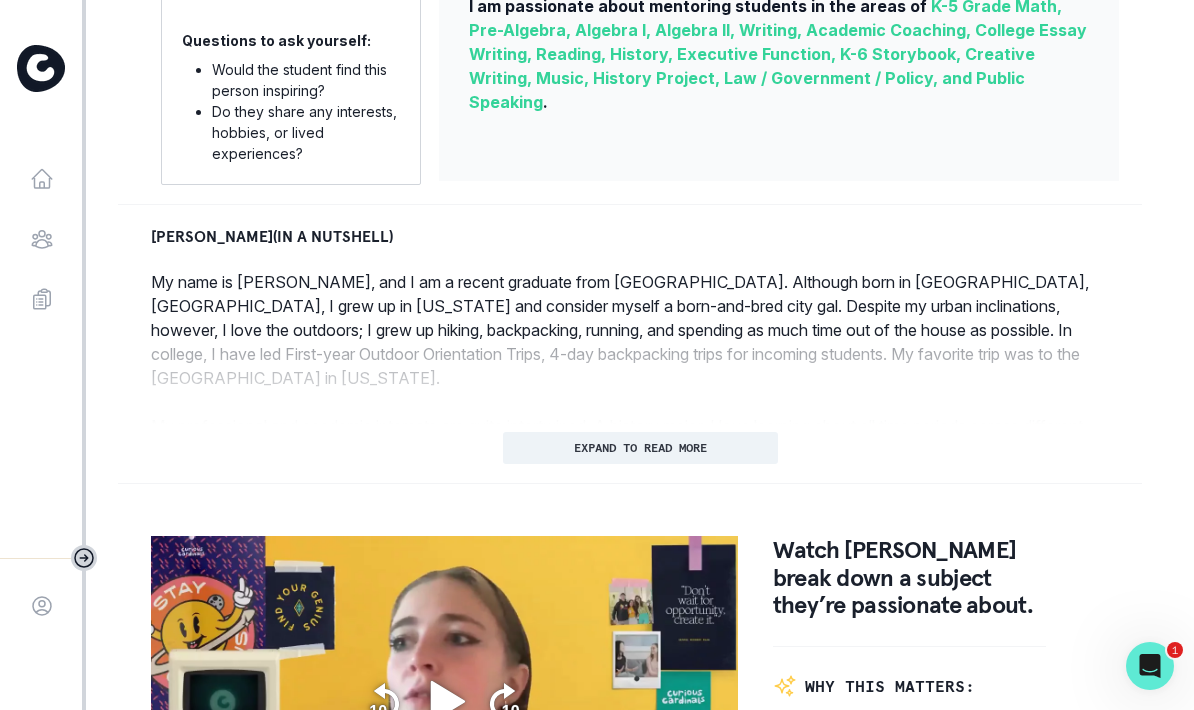 scroll, scrollTop: 781, scrollLeft: 0, axis: vertical 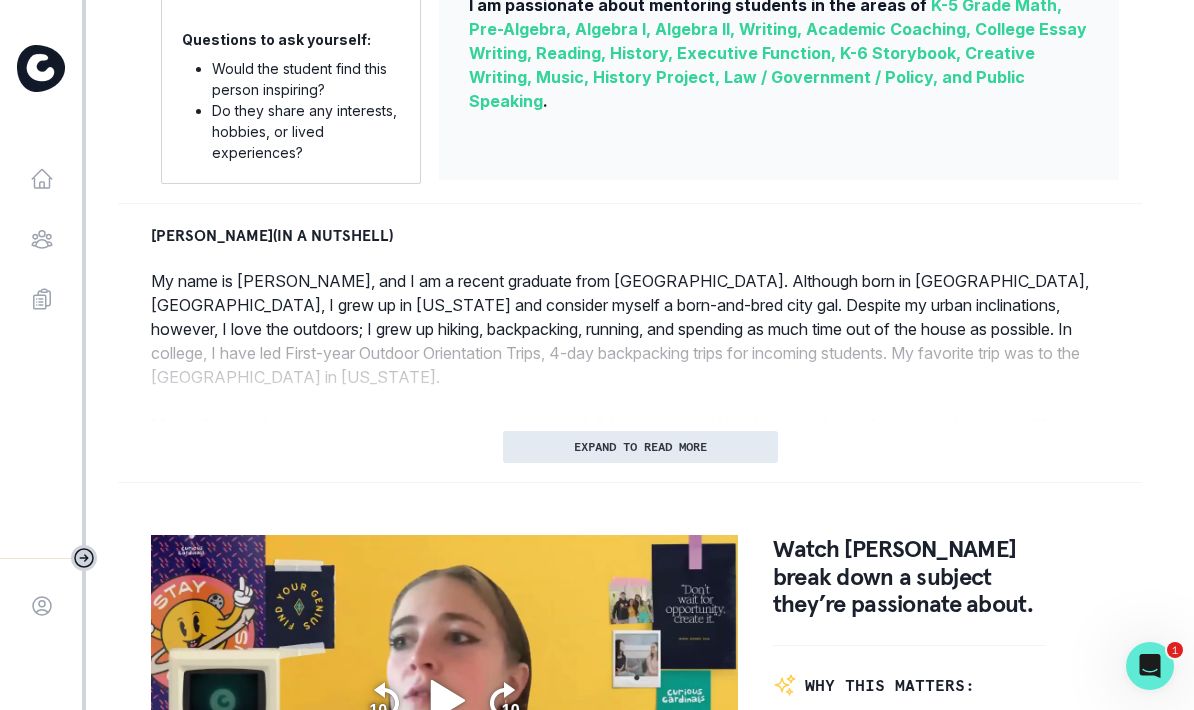 click on "EXPAND TO READ MORE" at bounding box center (640, 447) 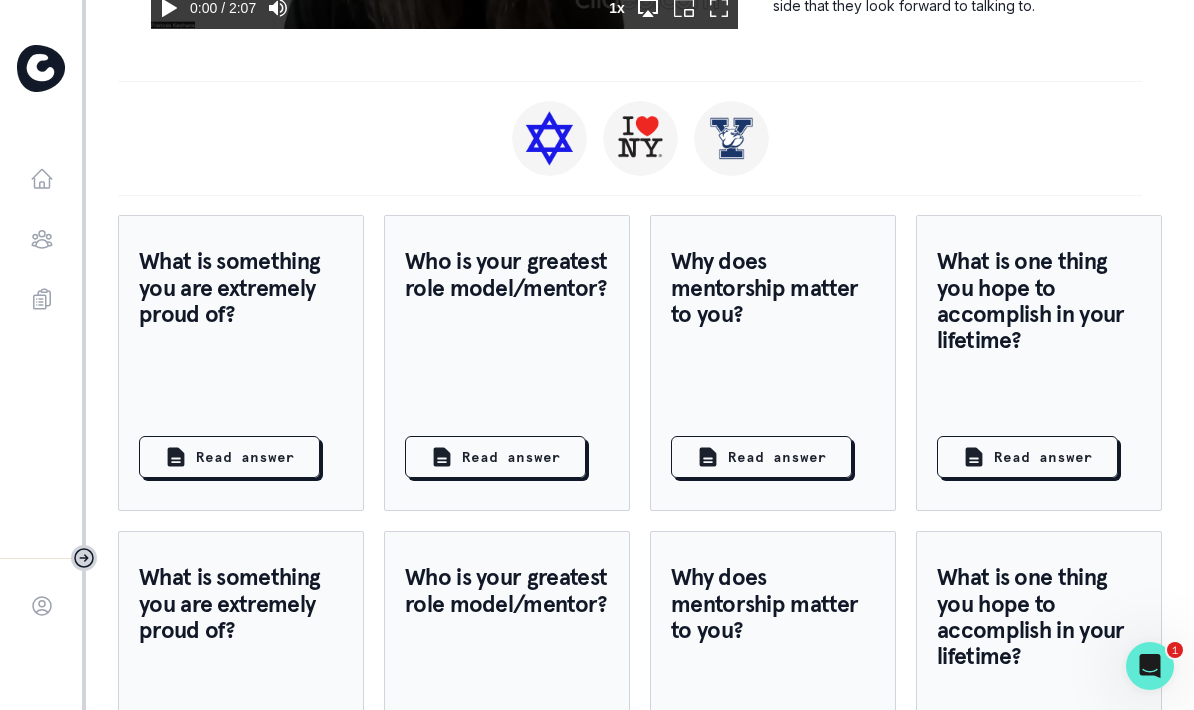 scroll, scrollTop: 1923, scrollLeft: 0, axis: vertical 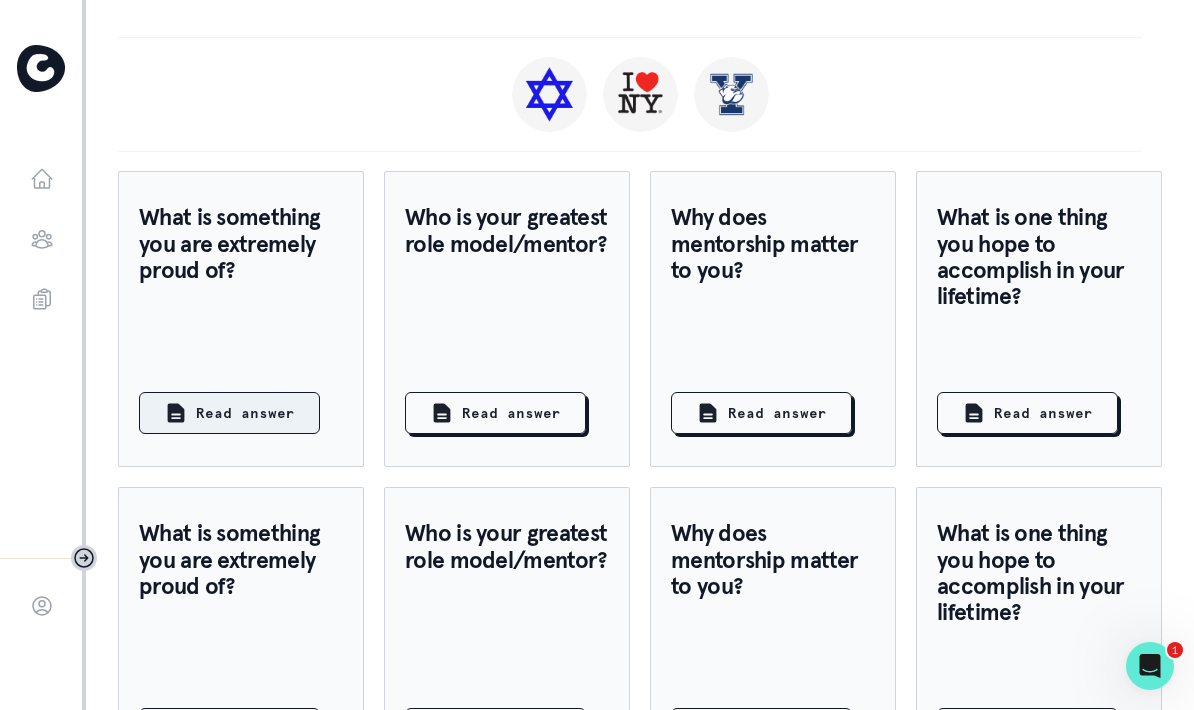click on "Read answer" at bounding box center (229, 413) 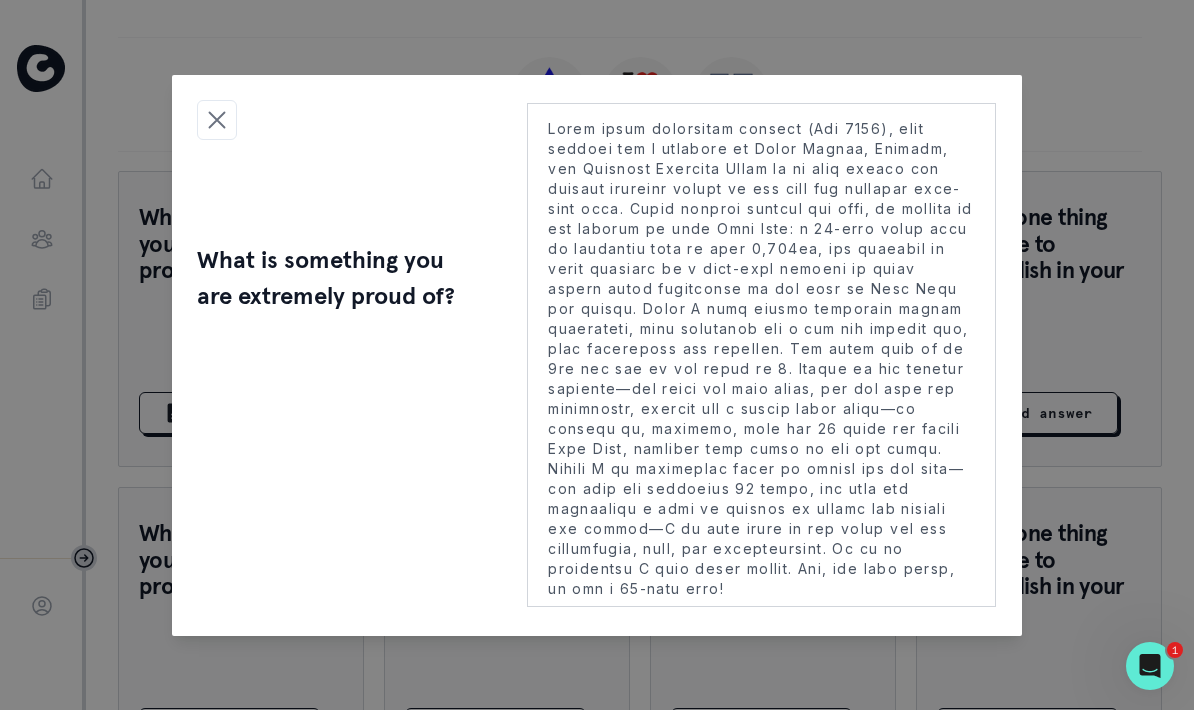 click on "What is something you are extremely proud of?" at bounding box center [332, 355] 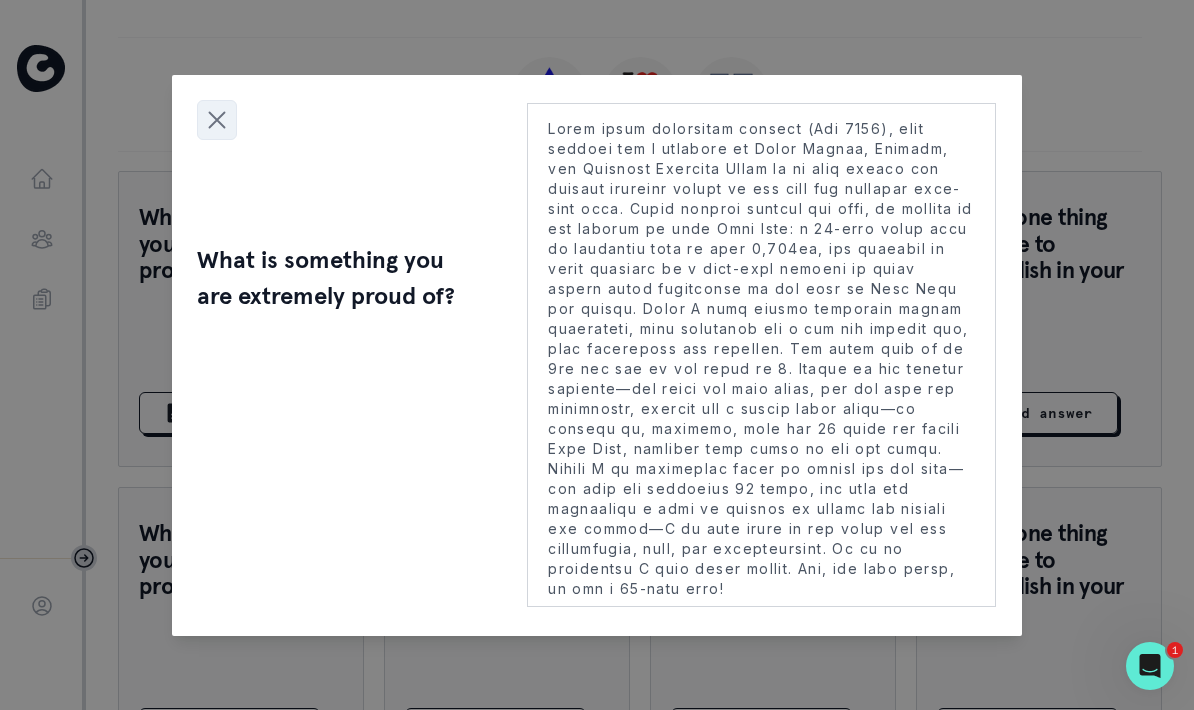 click 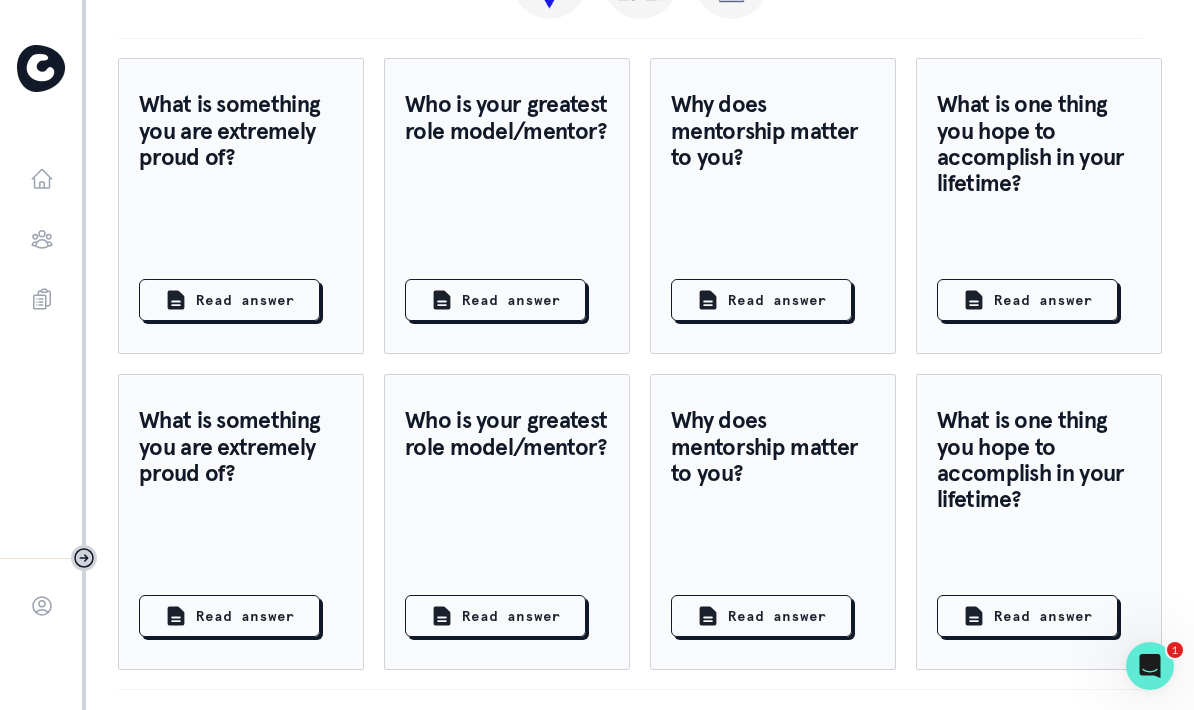 scroll, scrollTop: 2035, scrollLeft: 0, axis: vertical 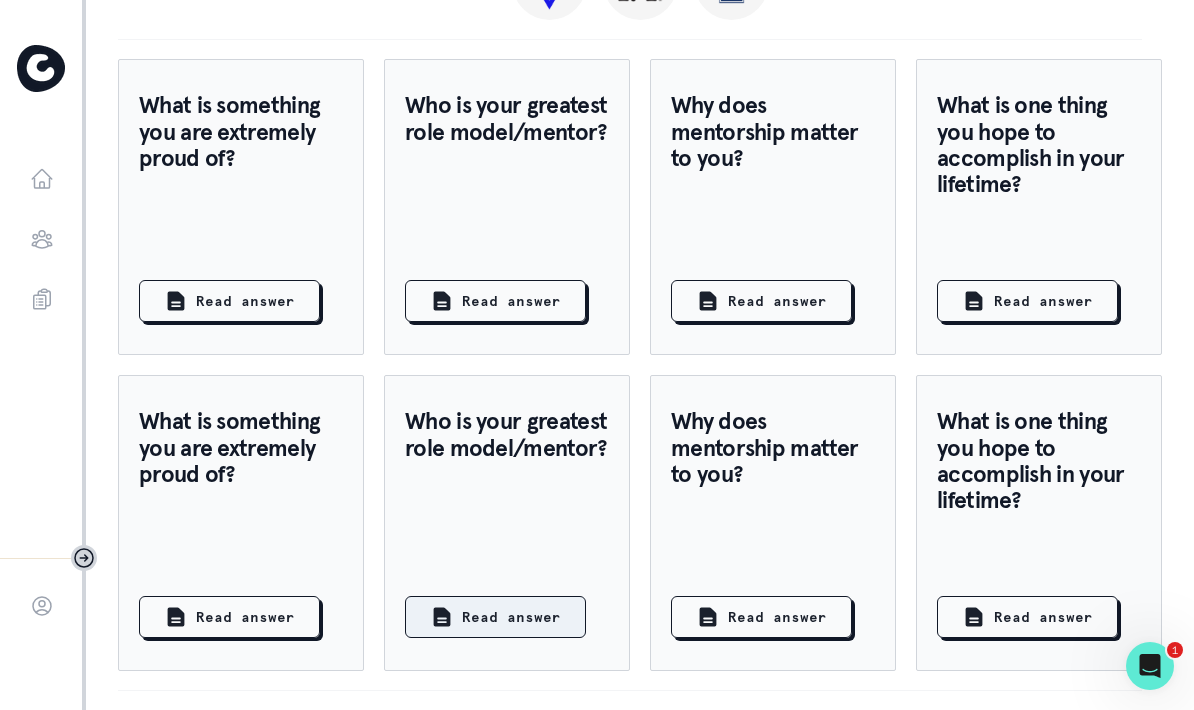 click on "Read answer" at bounding box center (511, 617) 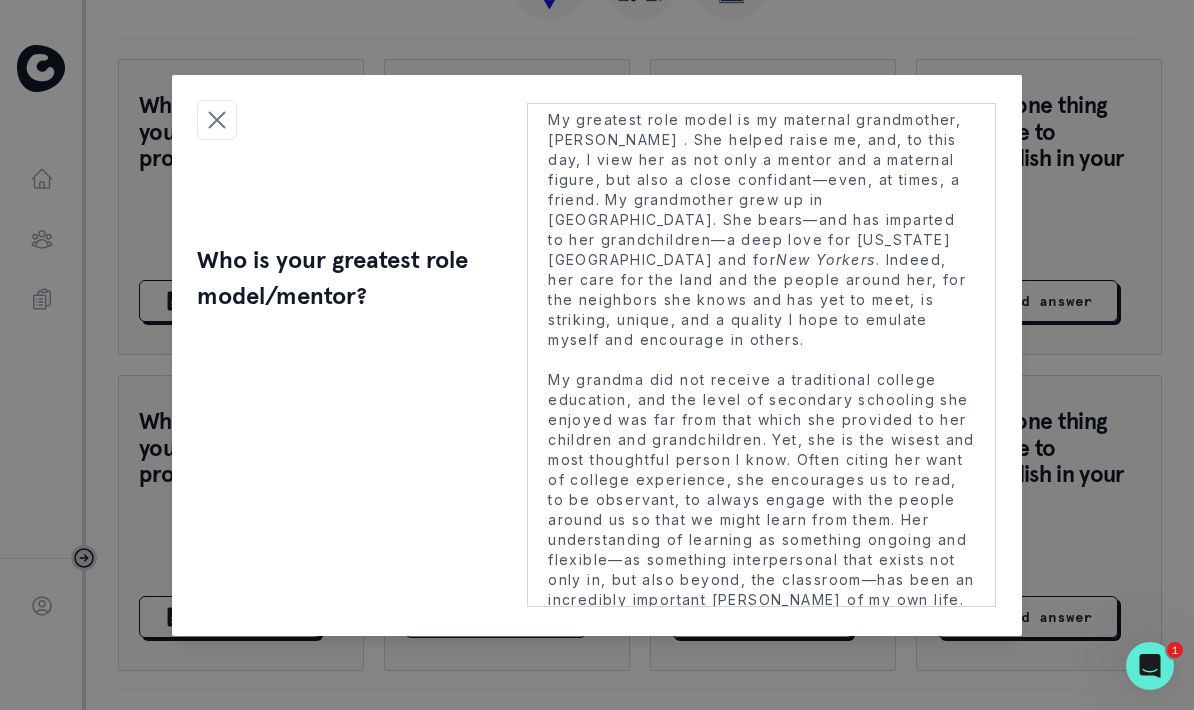 scroll, scrollTop: 27, scrollLeft: 0, axis: vertical 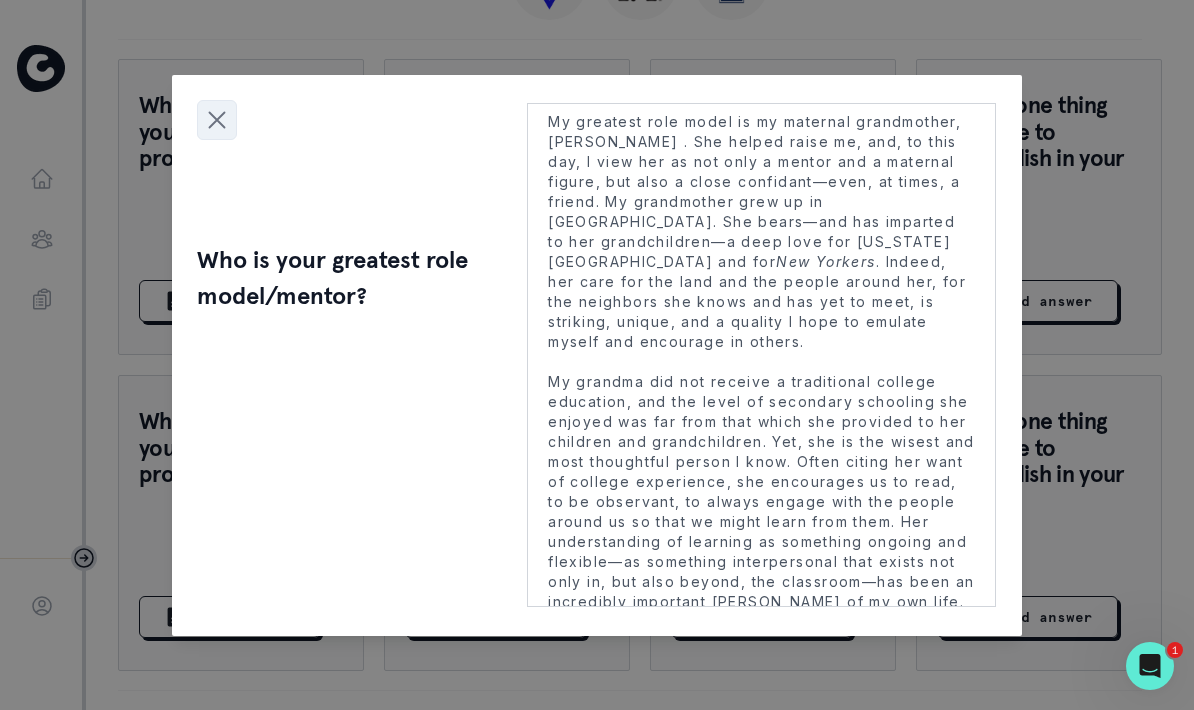 click 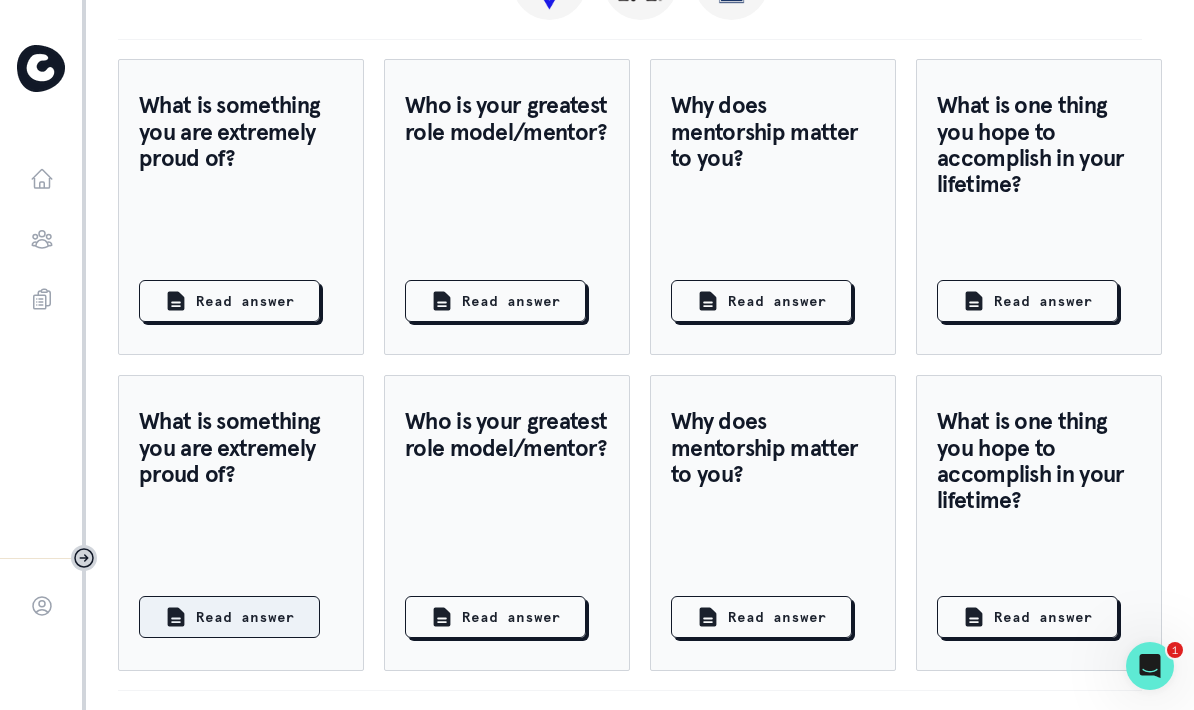 click on "Read answer" at bounding box center (229, 617) 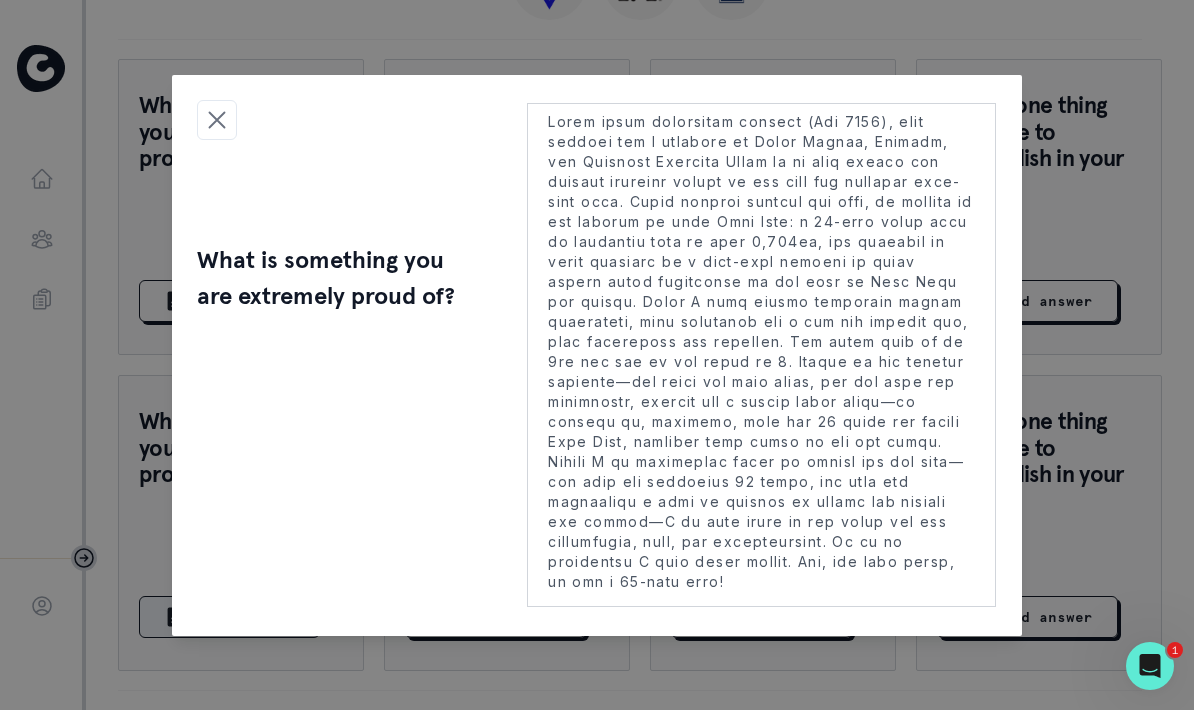 scroll, scrollTop: 7, scrollLeft: 0, axis: vertical 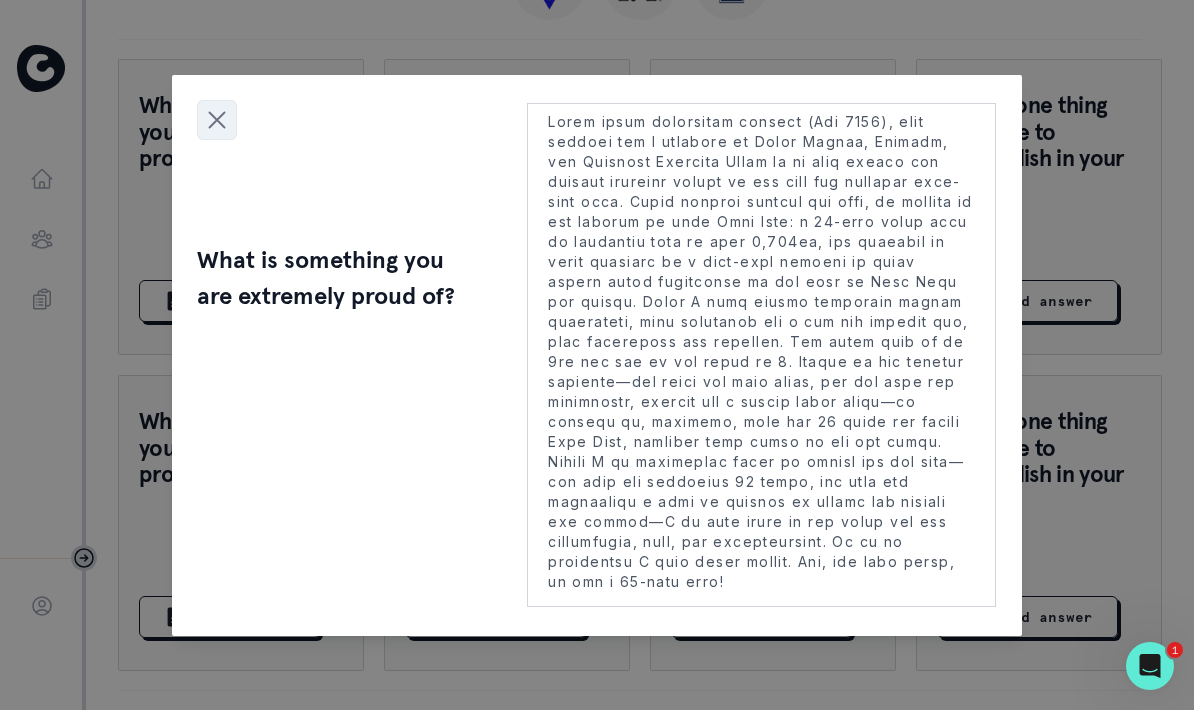click 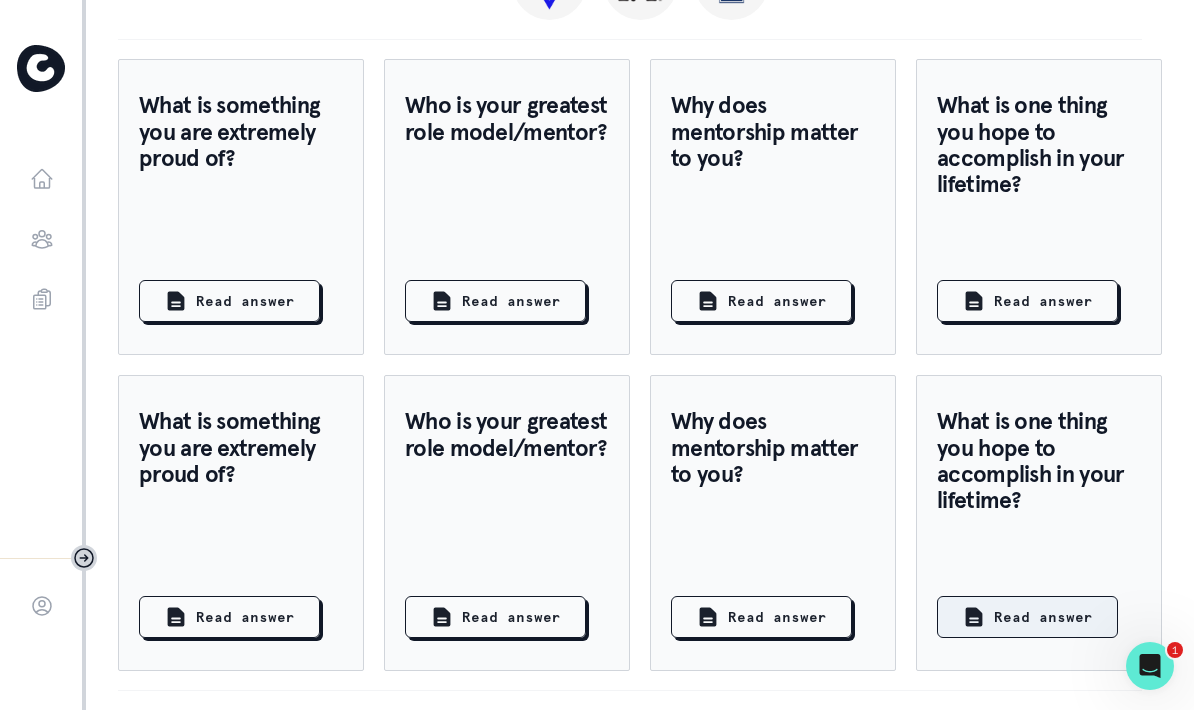 click on "Read answer" at bounding box center (1043, 617) 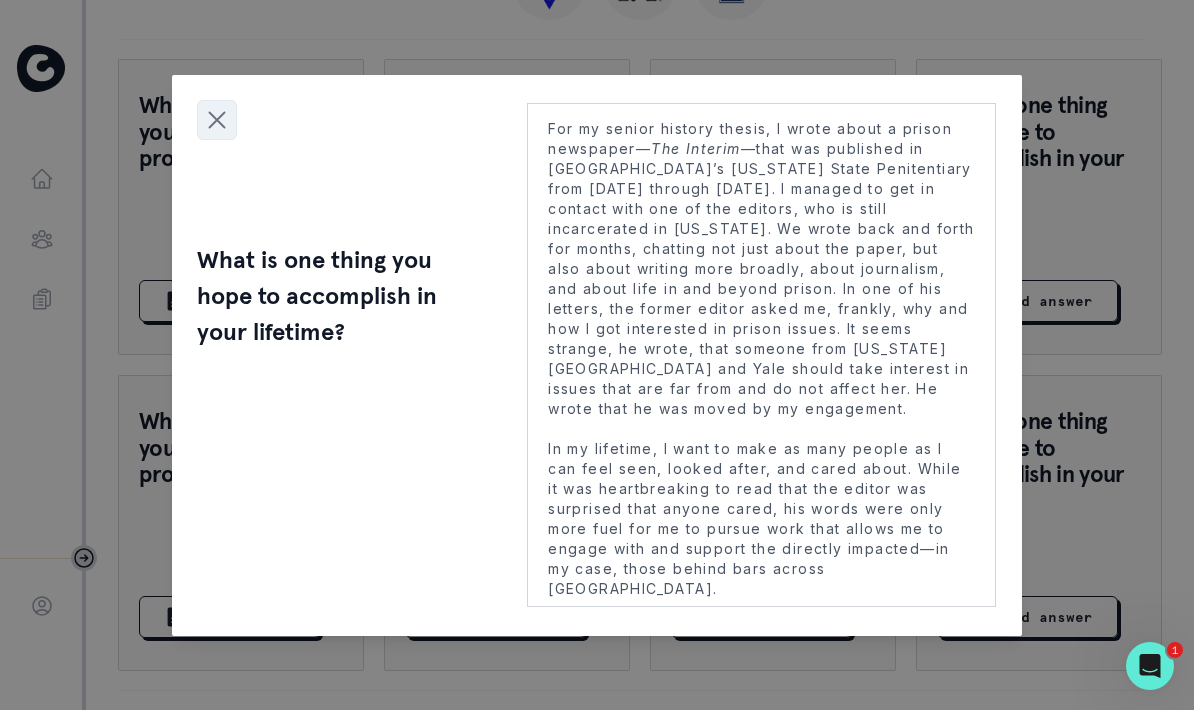 click 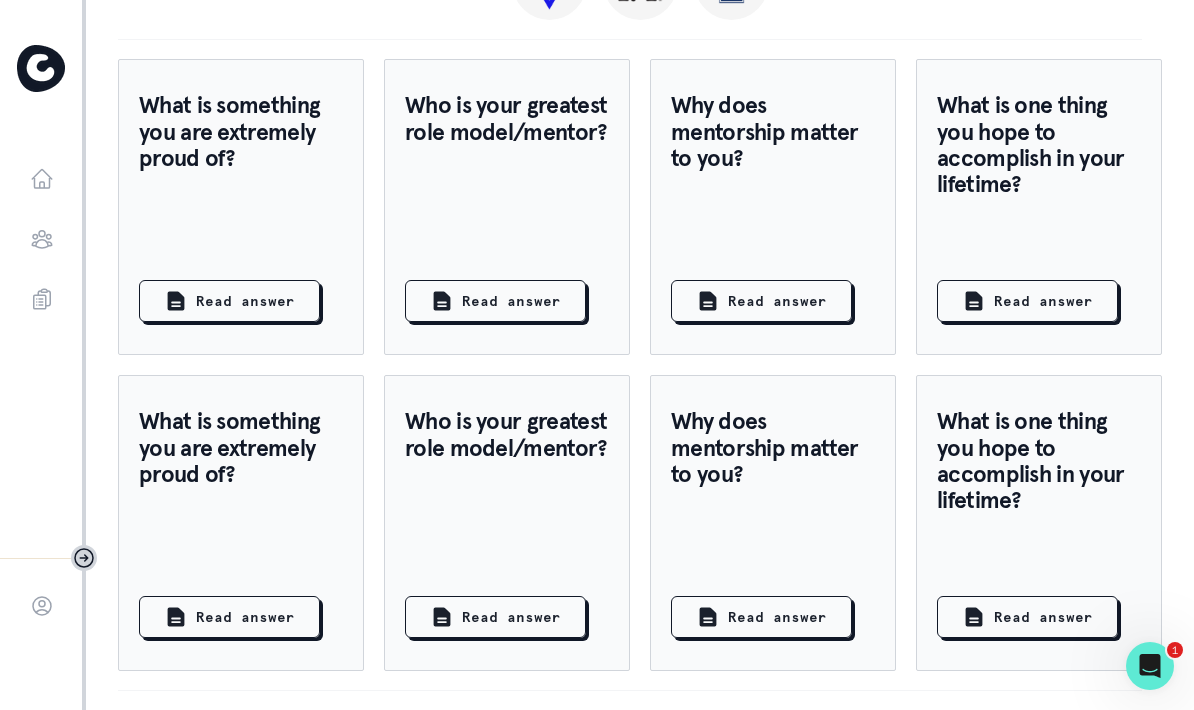 scroll, scrollTop: 0, scrollLeft: 0, axis: both 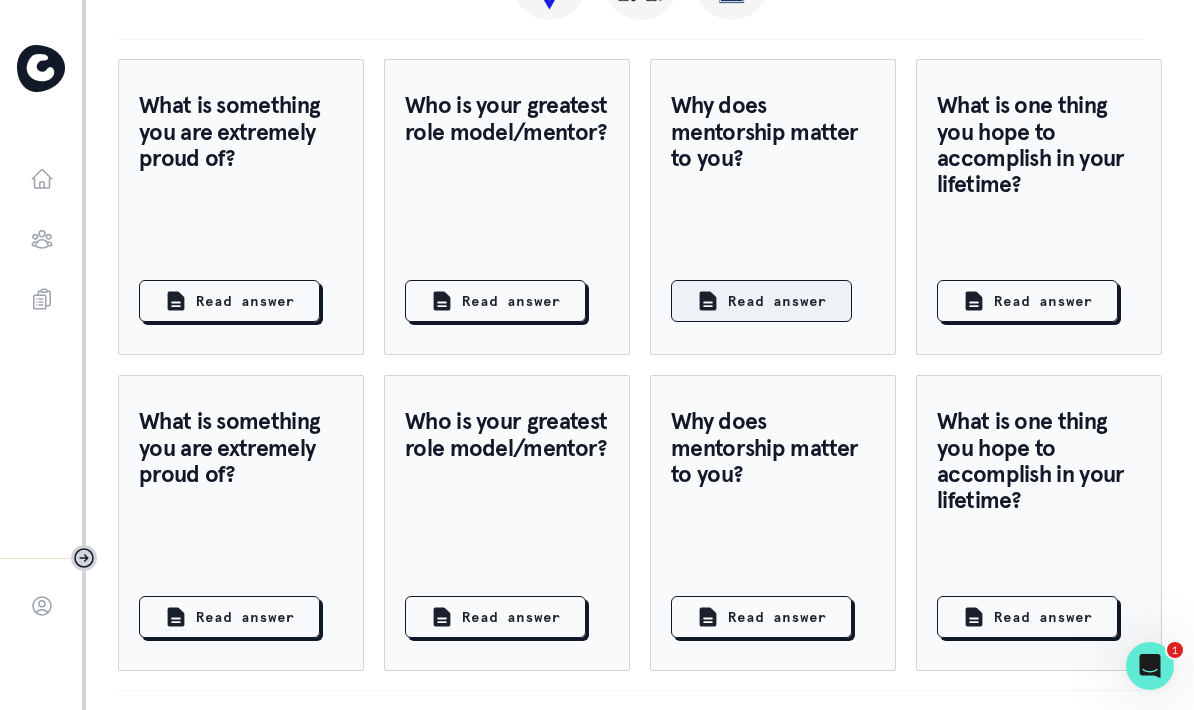 click on "Read answer" at bounding box center (777, 301) 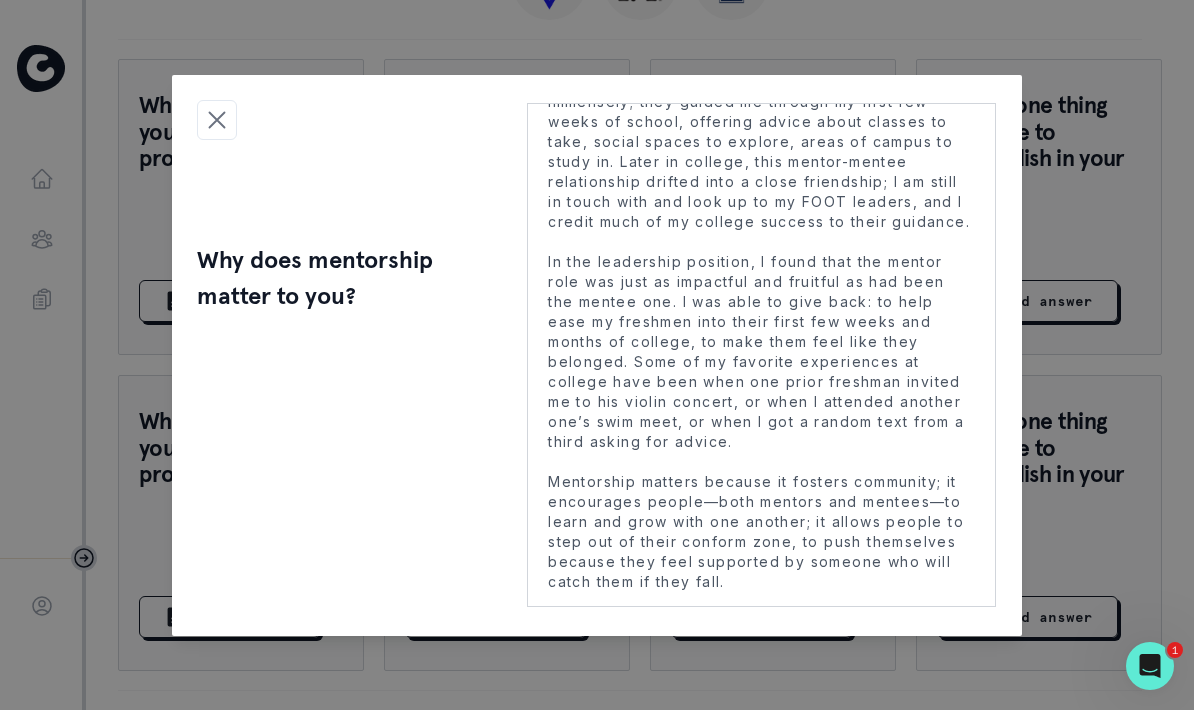 scroll, scrollTop: 307, scrollLeft: 0, axis: vertical 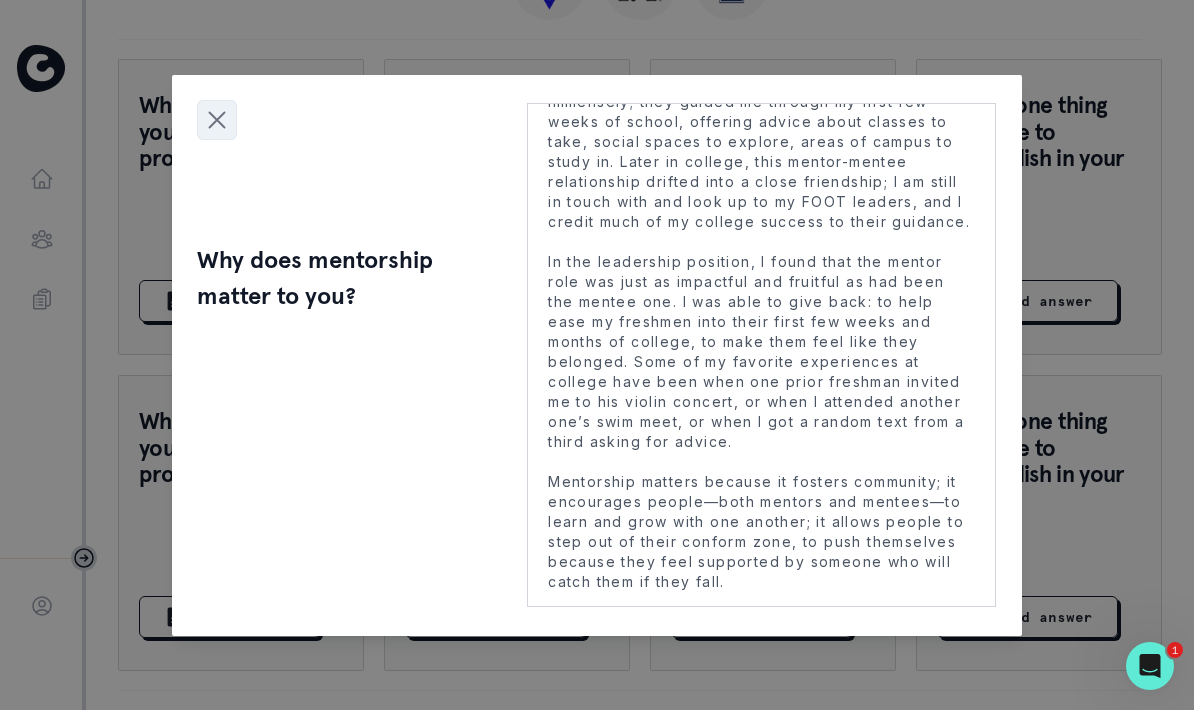 click 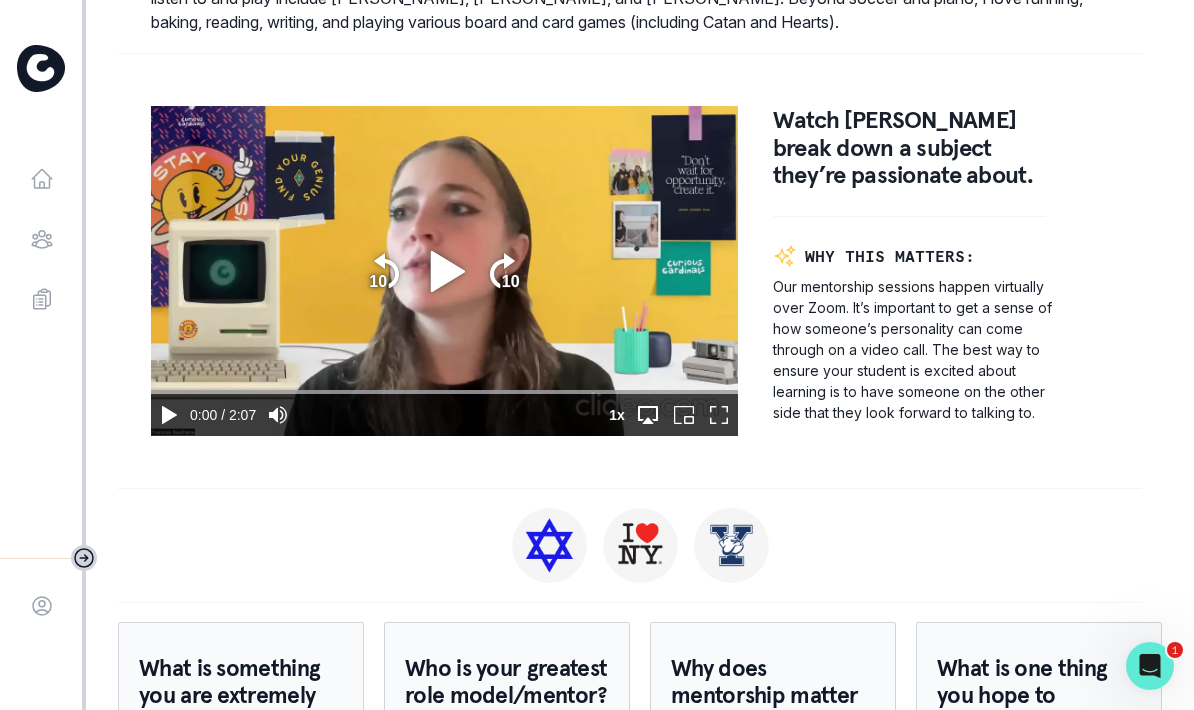 scroll, scrollTop: 1432, scrollLeft: 0, axis: vertical 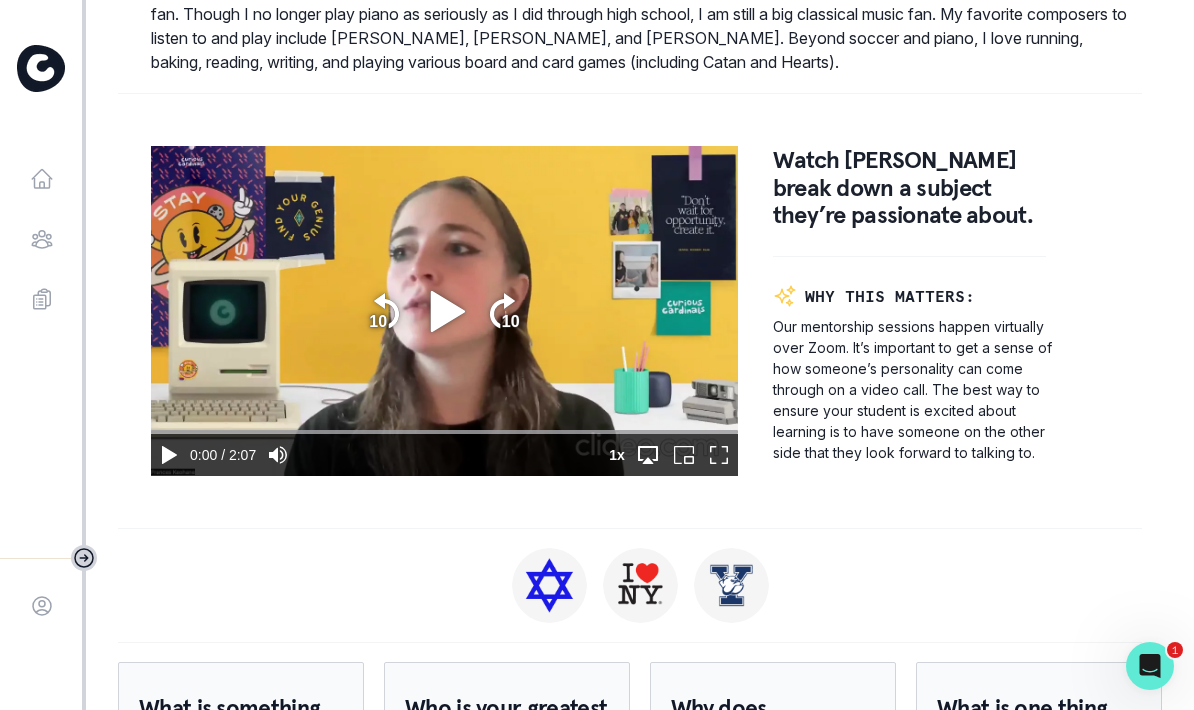 click 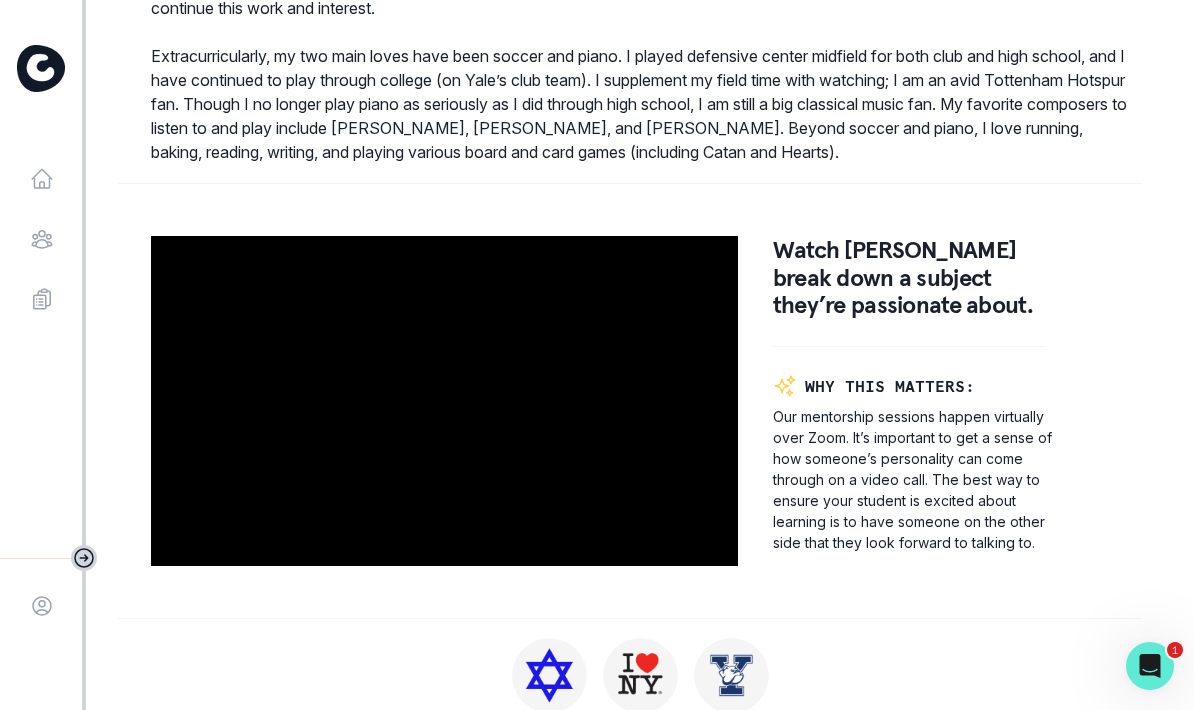 scroll, scrollTop: 1343, scrollLeft: 0, axis: vertical 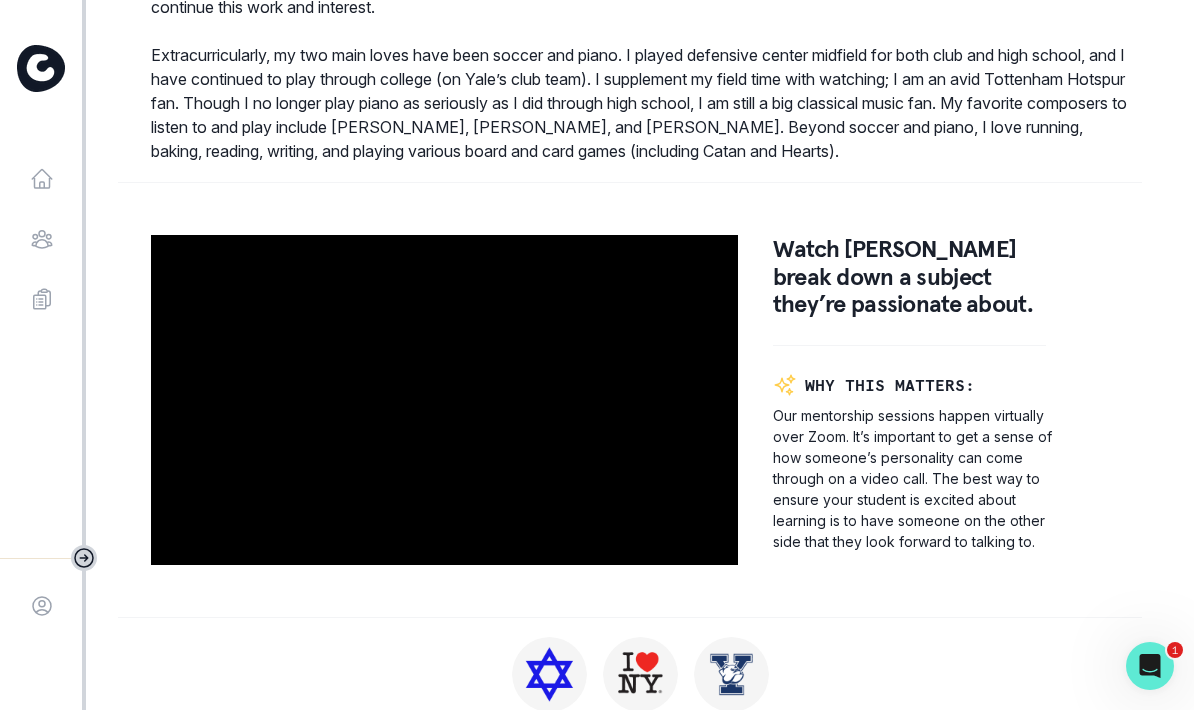 type on "33.6345762096872" 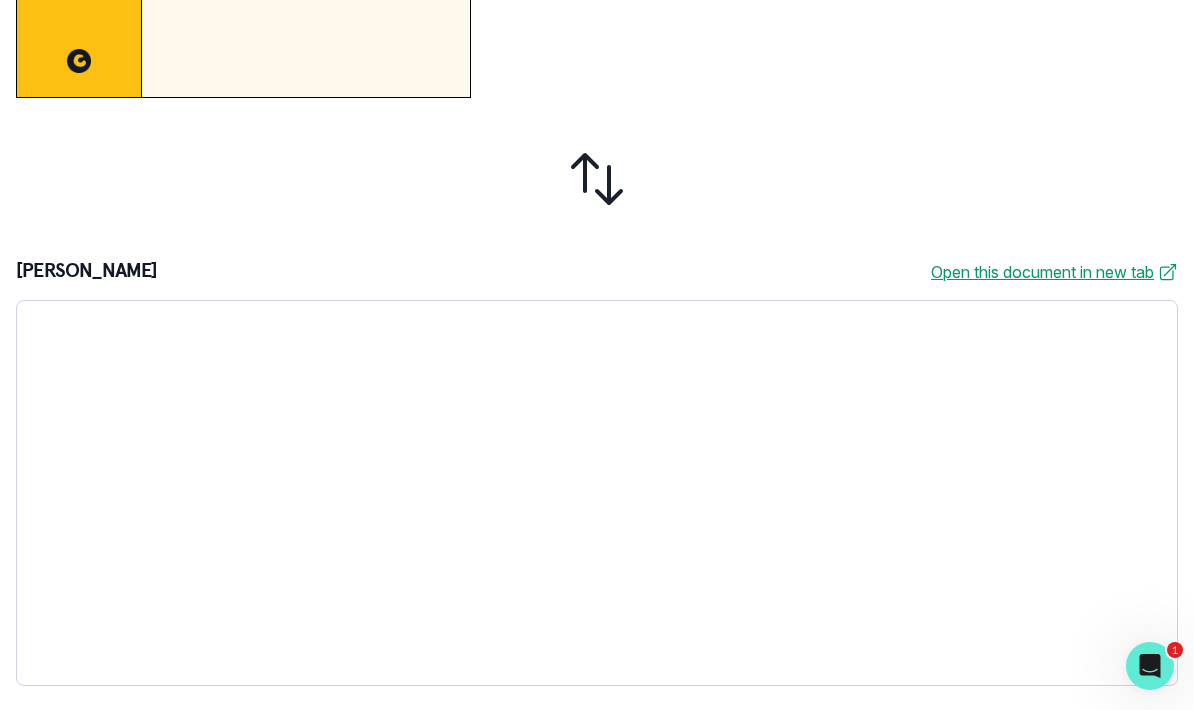 scroll, scrollTop: 676, scrollLeft: 0, axis: vertical 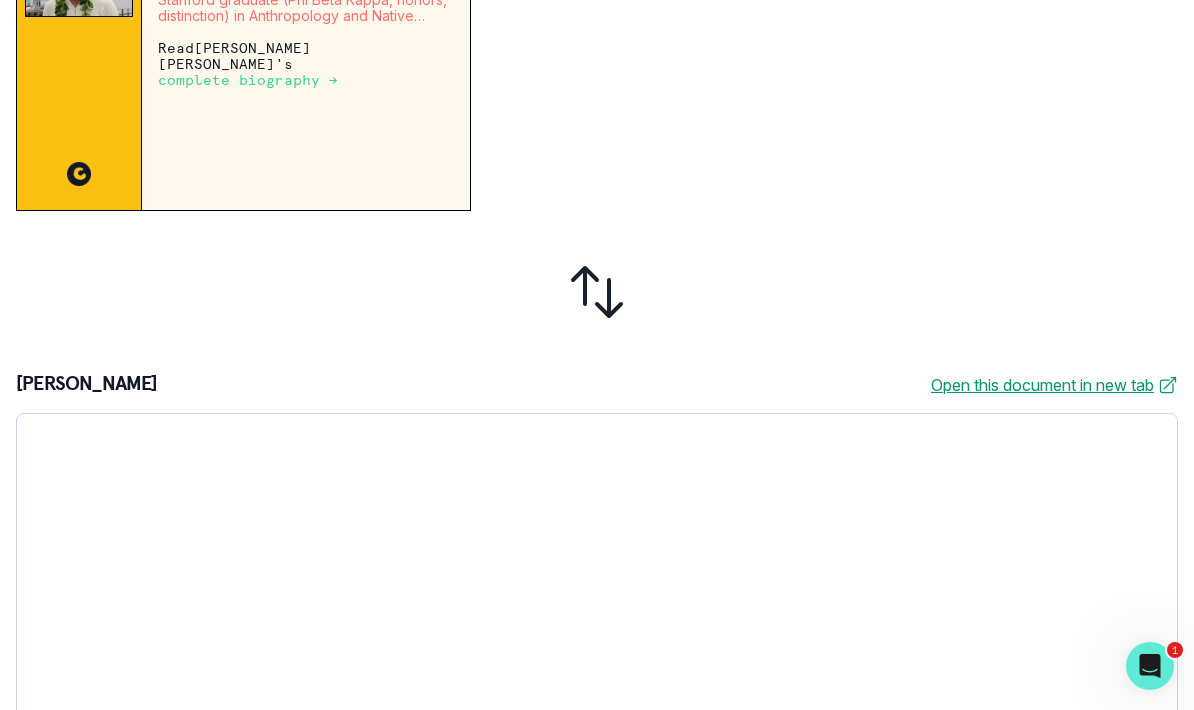 click on "complete biography →" at bounding box center (248, 80) 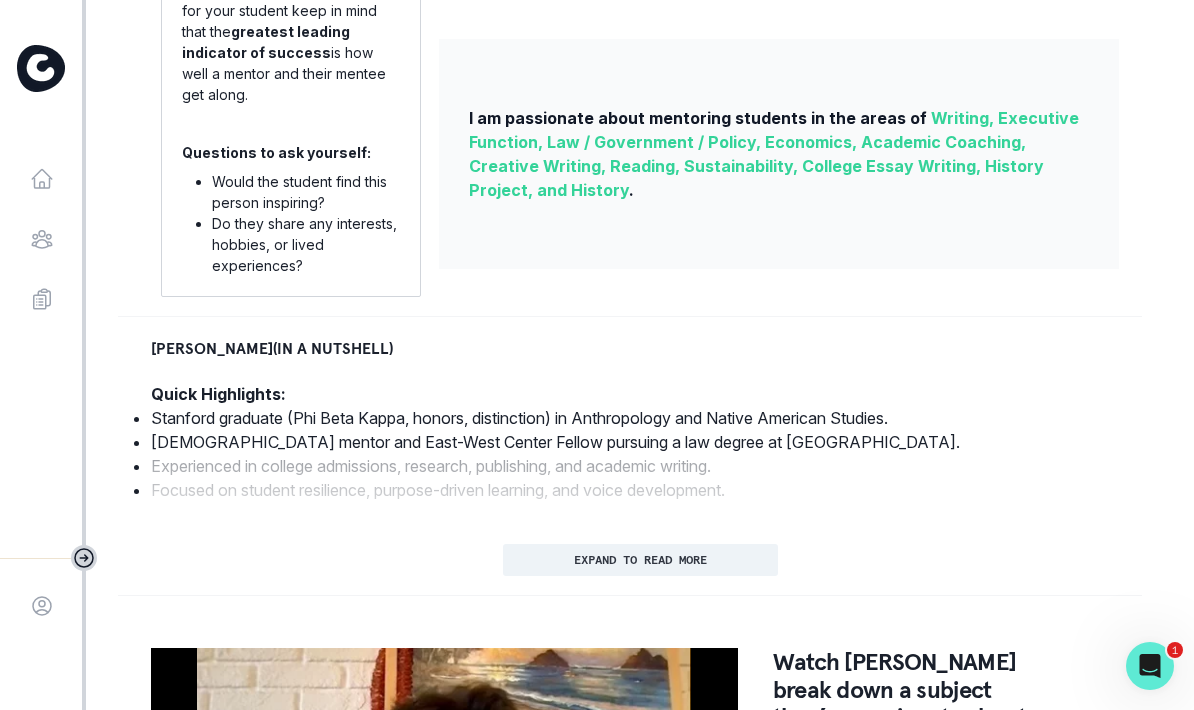 scroll, scrollTop: 692, scrollLeft: 0, axis: vertical 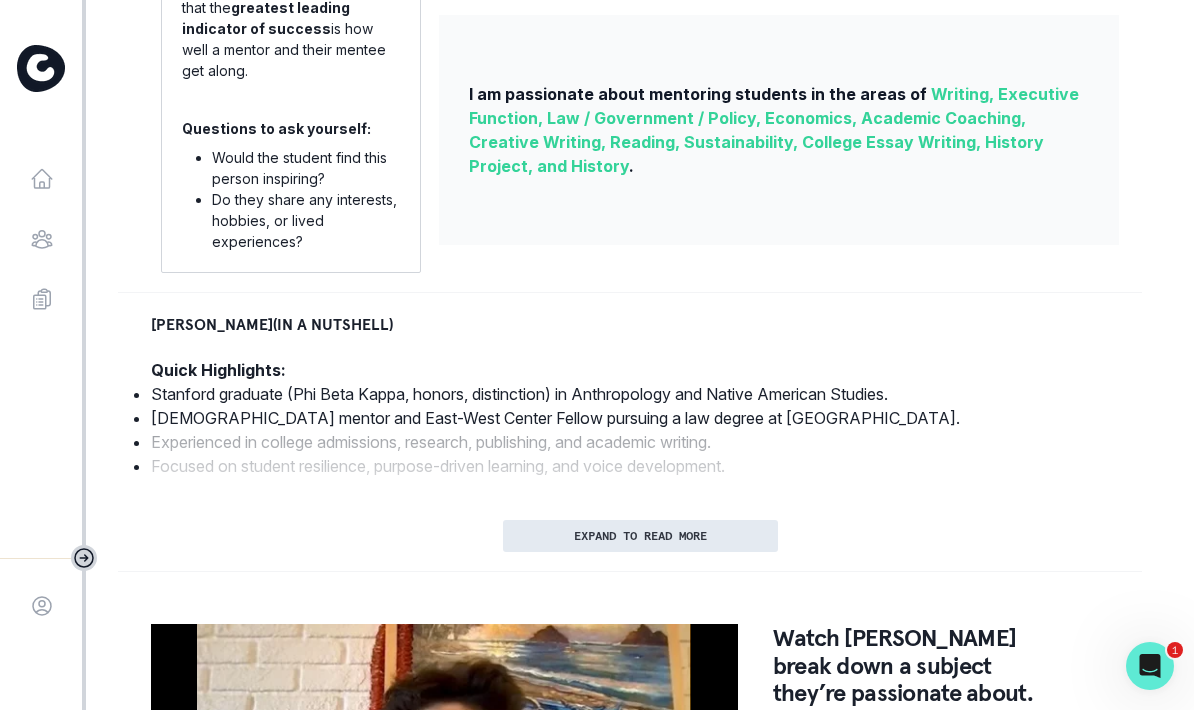 click on "EXPAND TO READ MORE" at bounding box center [640, 536] 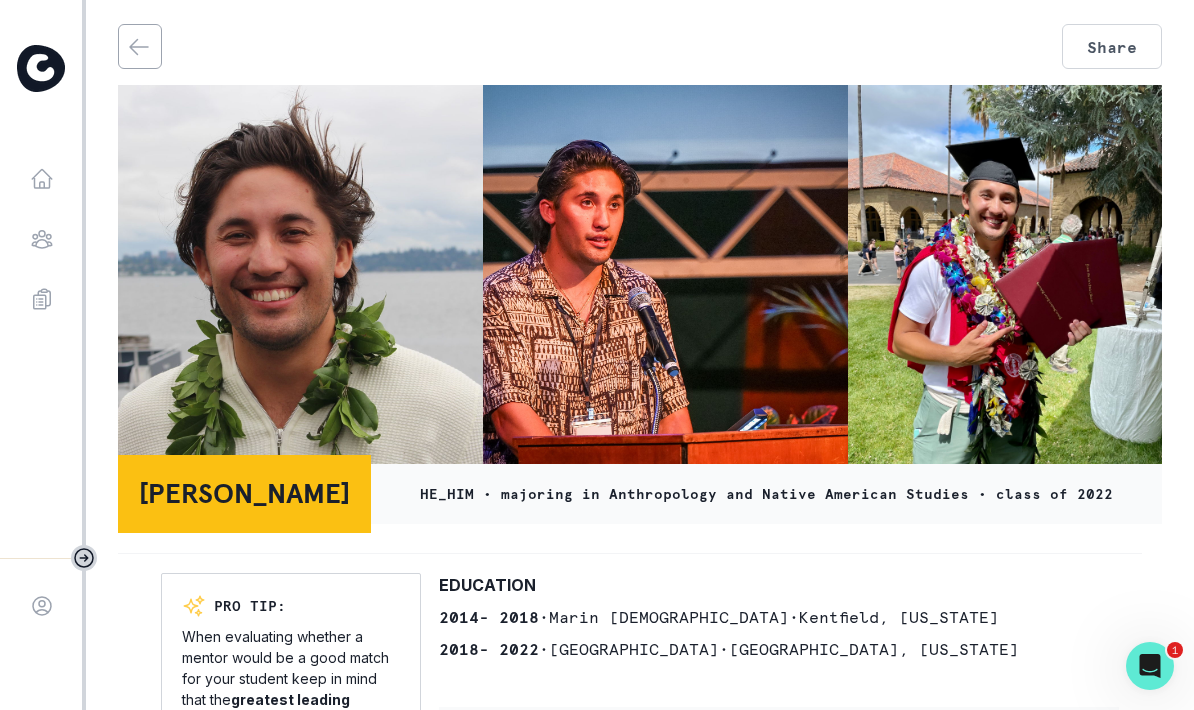 scroll, scrollTop: 0, scrollLeft: 0, axis: both 